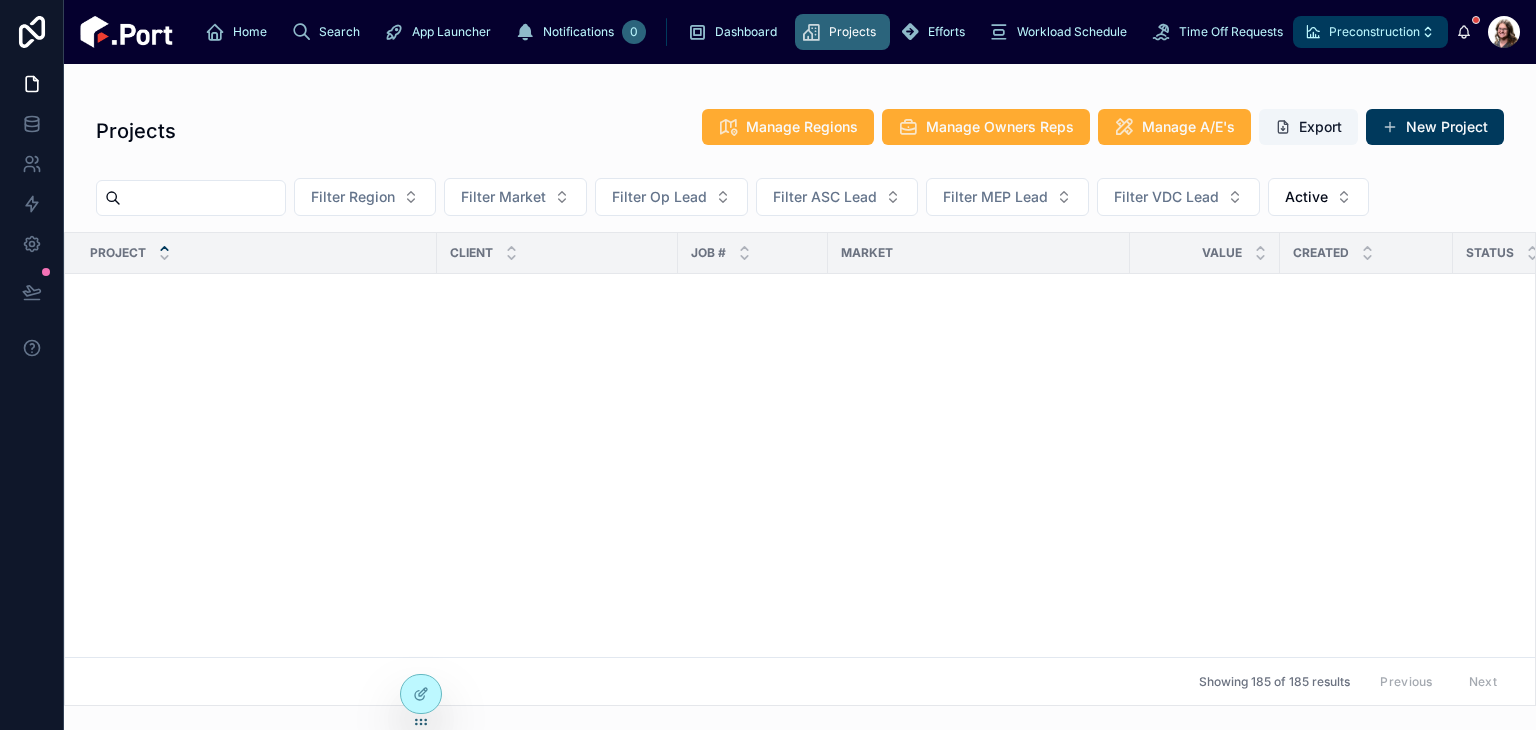 scroll, scrollTop: 0, scrollLeft: 0, axis: both 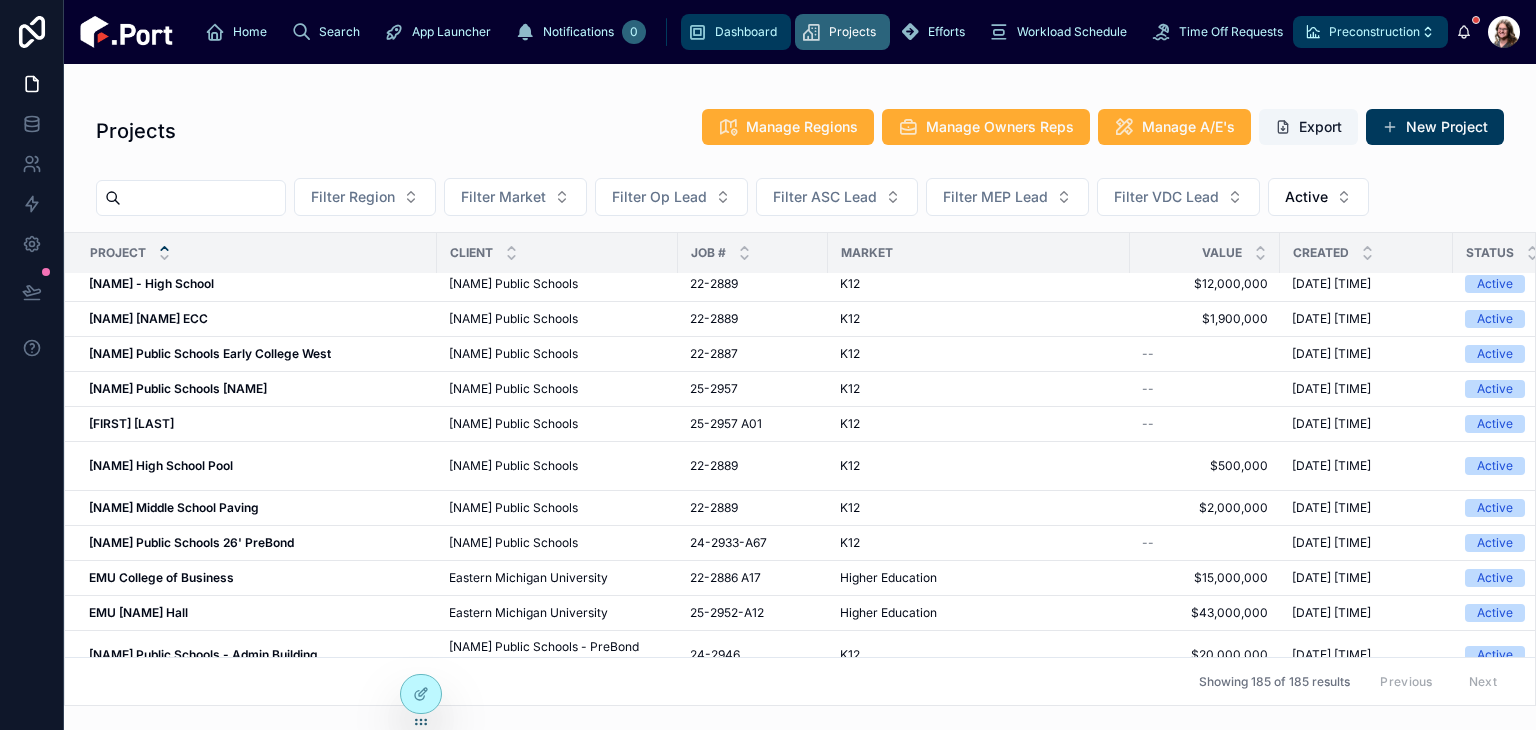 click on "Dashboard" at bounding box center [746, 32] 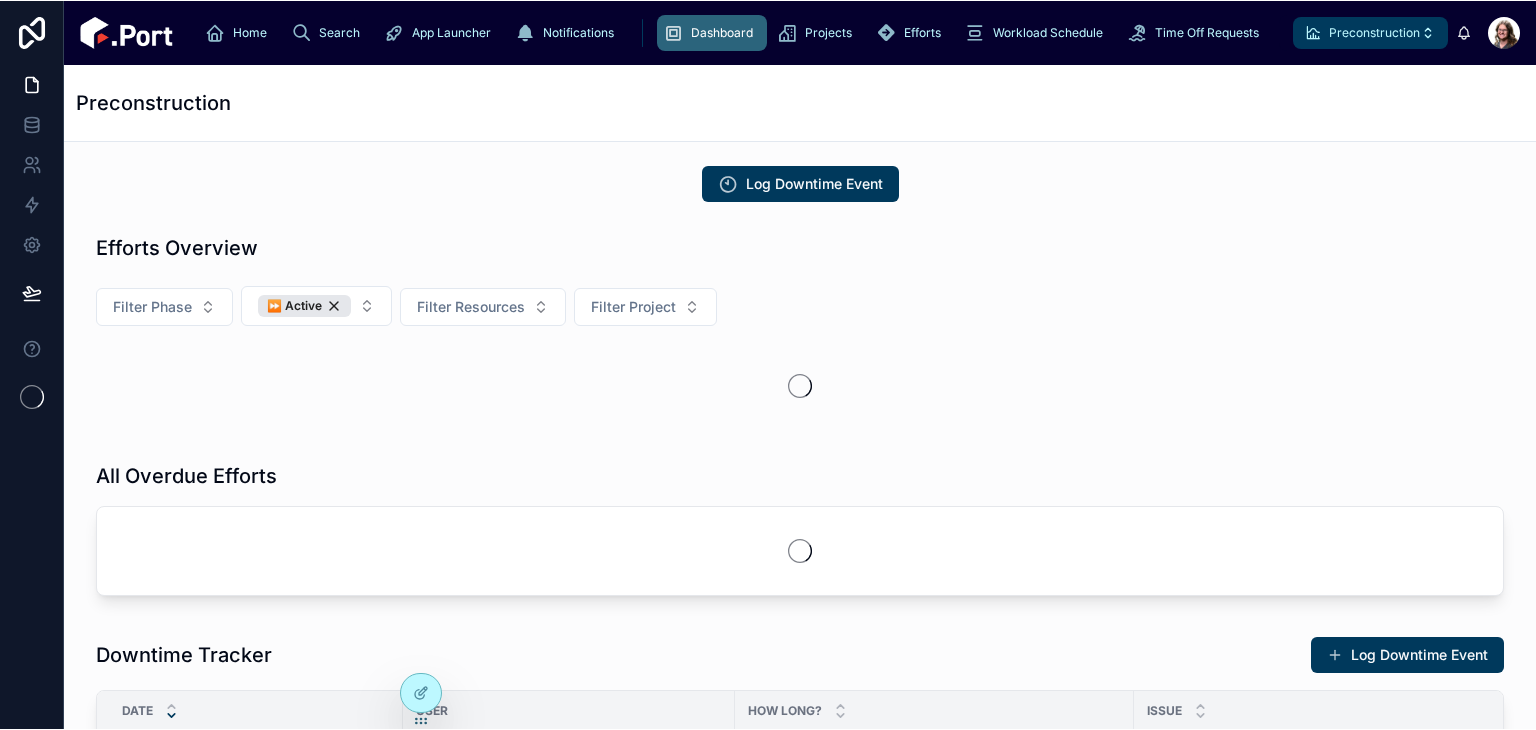 scroll, scrollTop: 0, scrollLeft: 0, axis: both 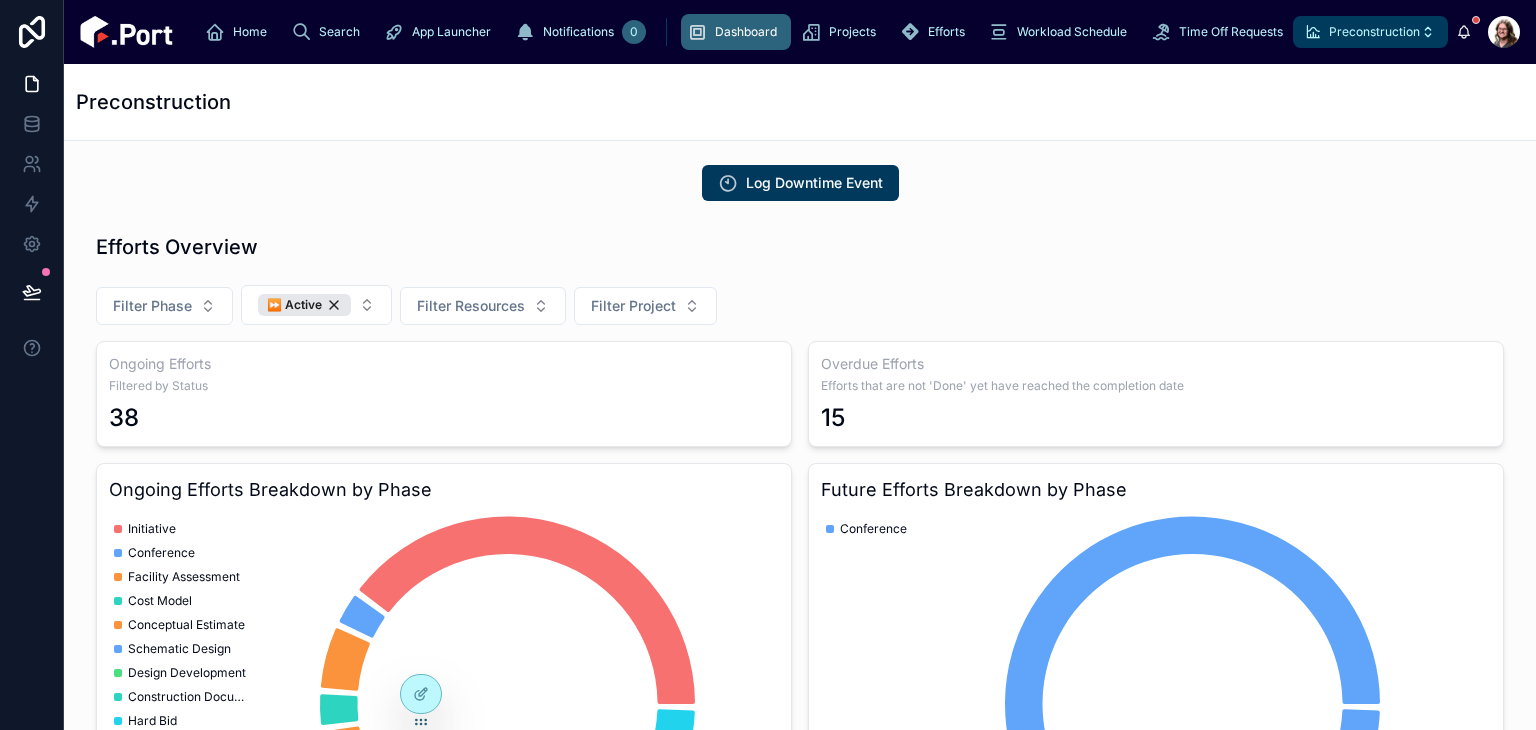 click on "Log Downtime Event" at bounding box center [800, 183] 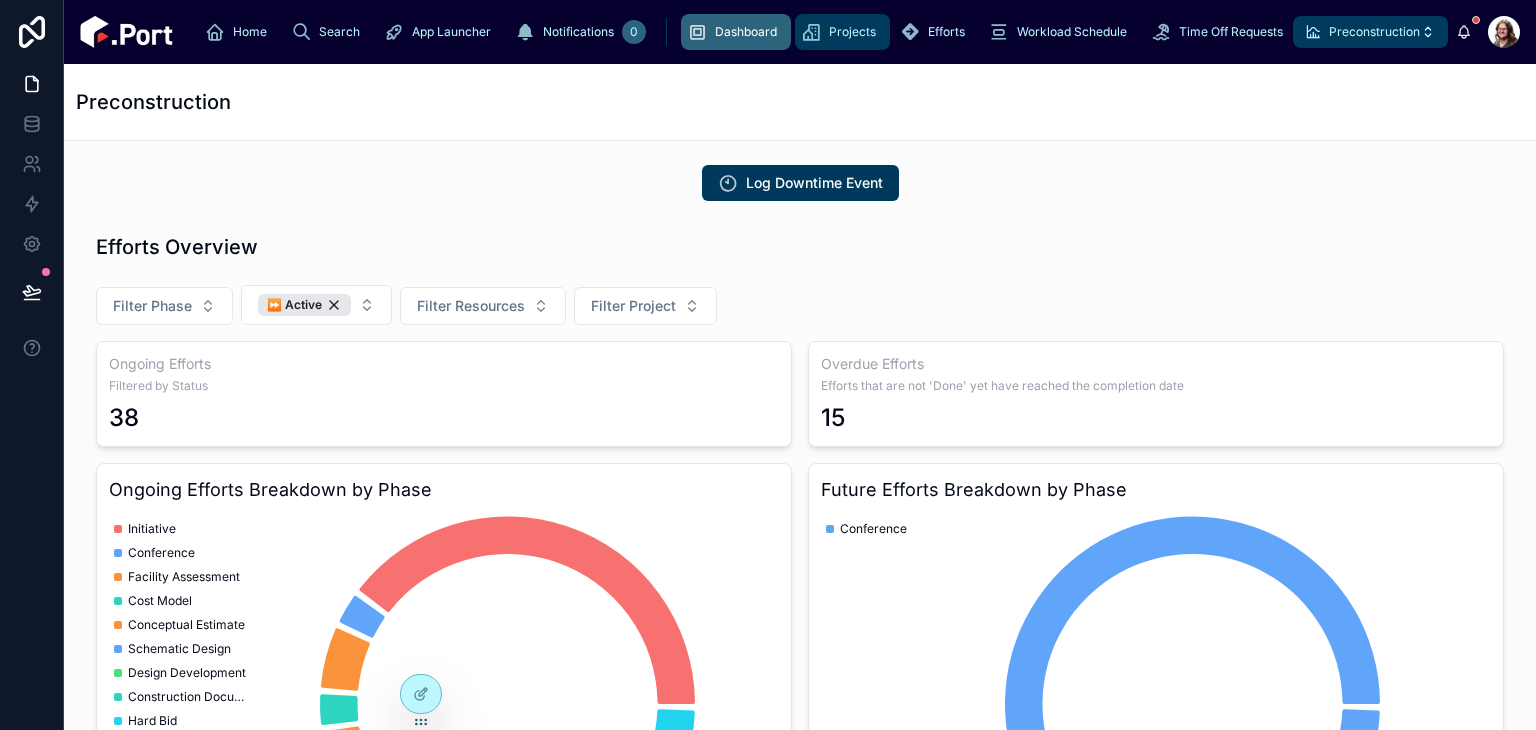 click at bounding box center (811, 32) 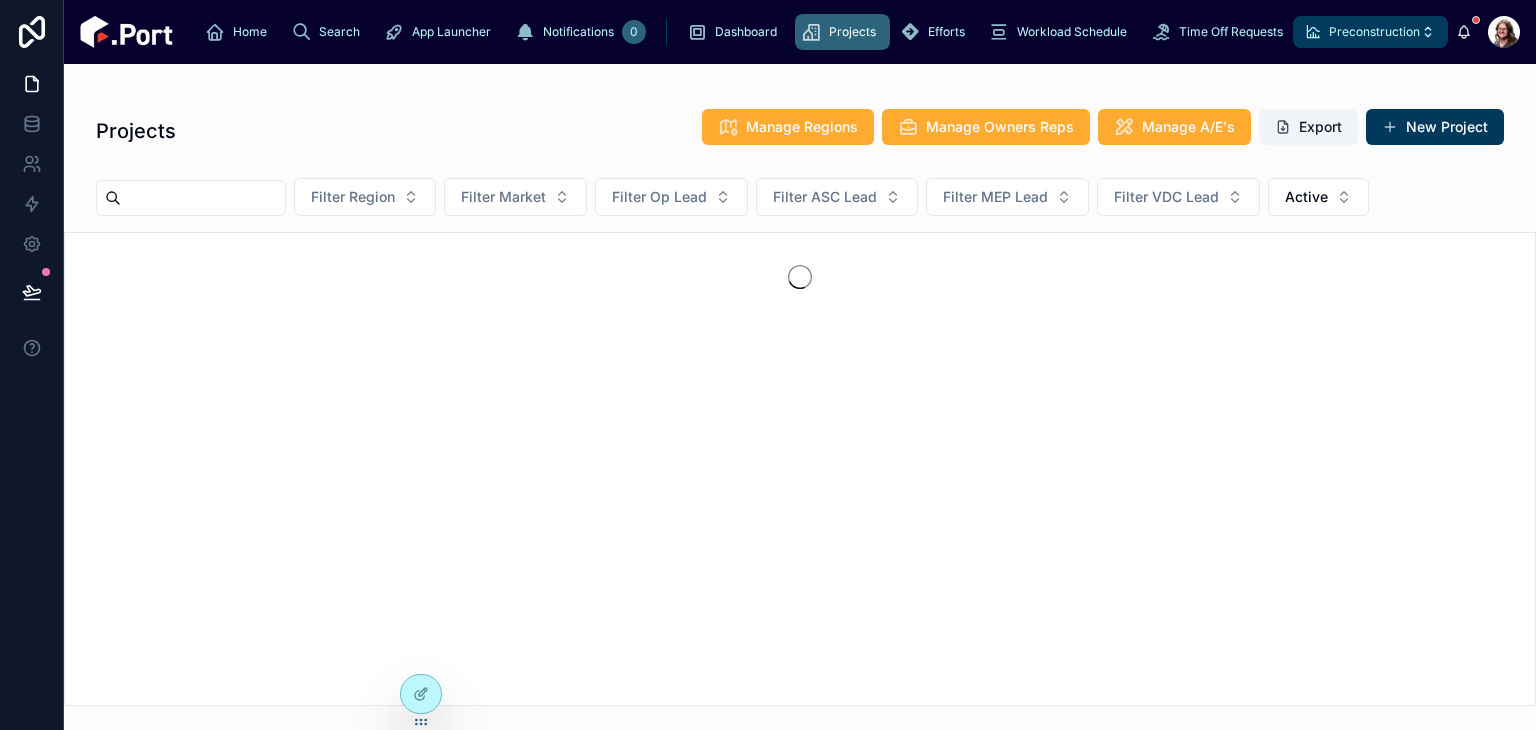 click at bounding box center [203, 198] 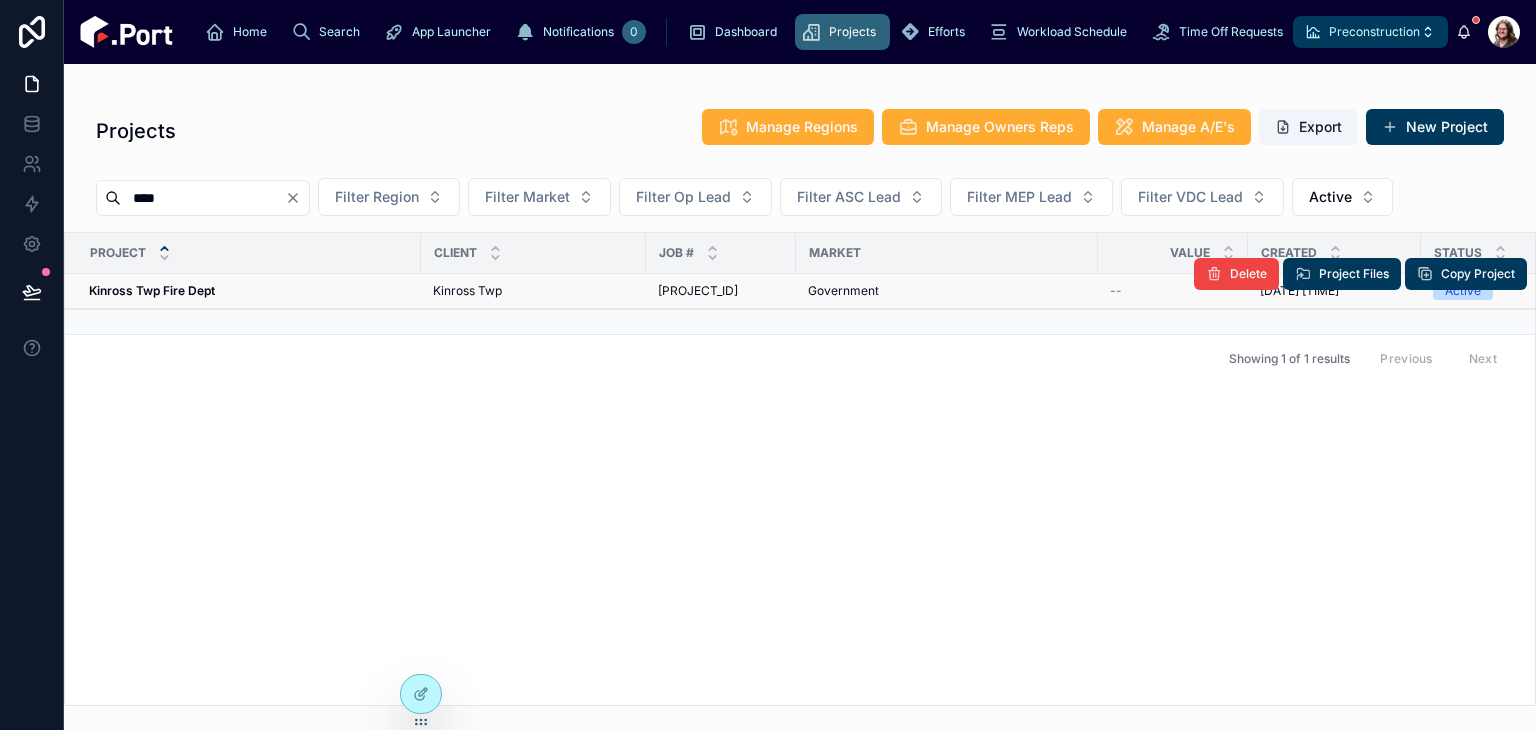 type on "****" 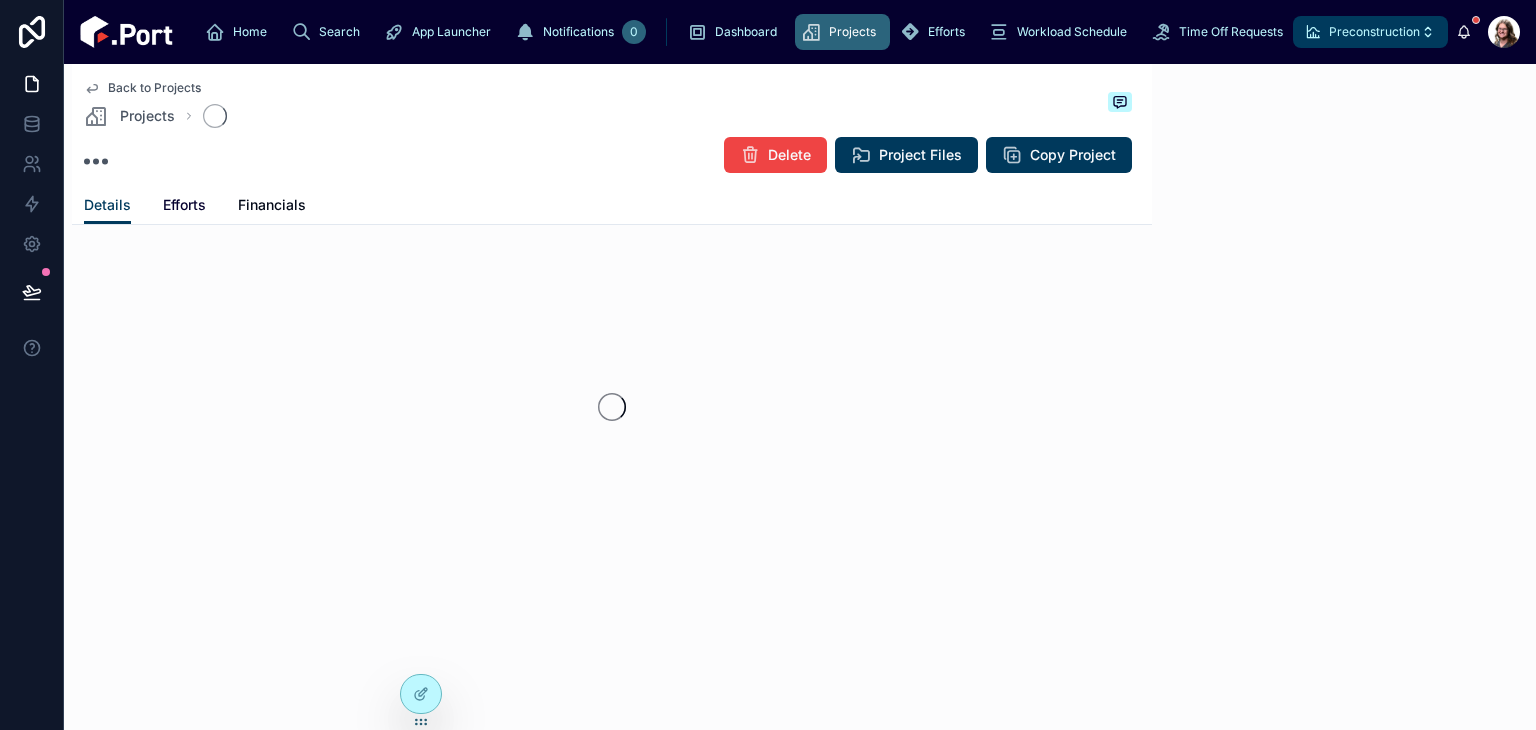click on "Efforts" at bounding box center (184, 205) 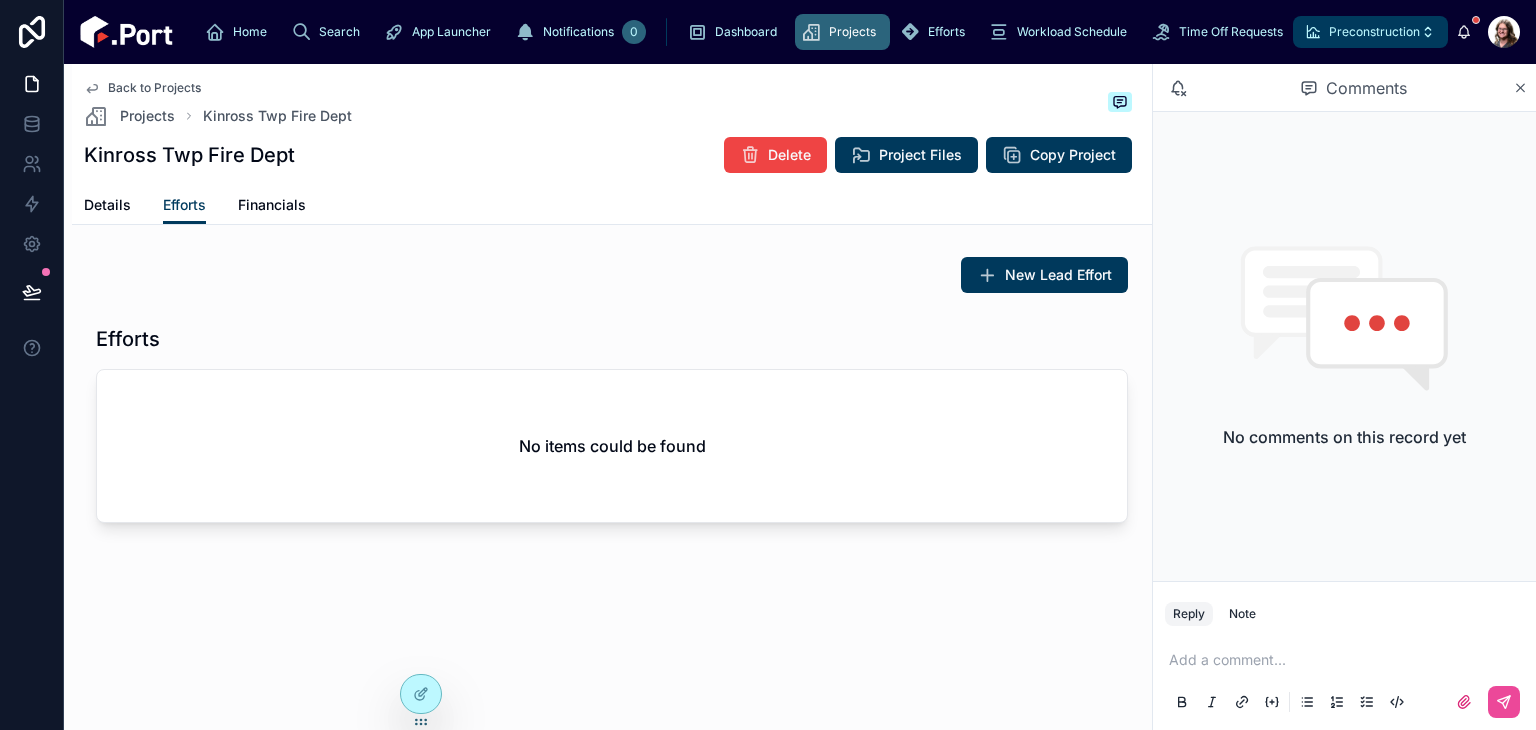 click on "Back to Projects" at bounding box center (154, 88) 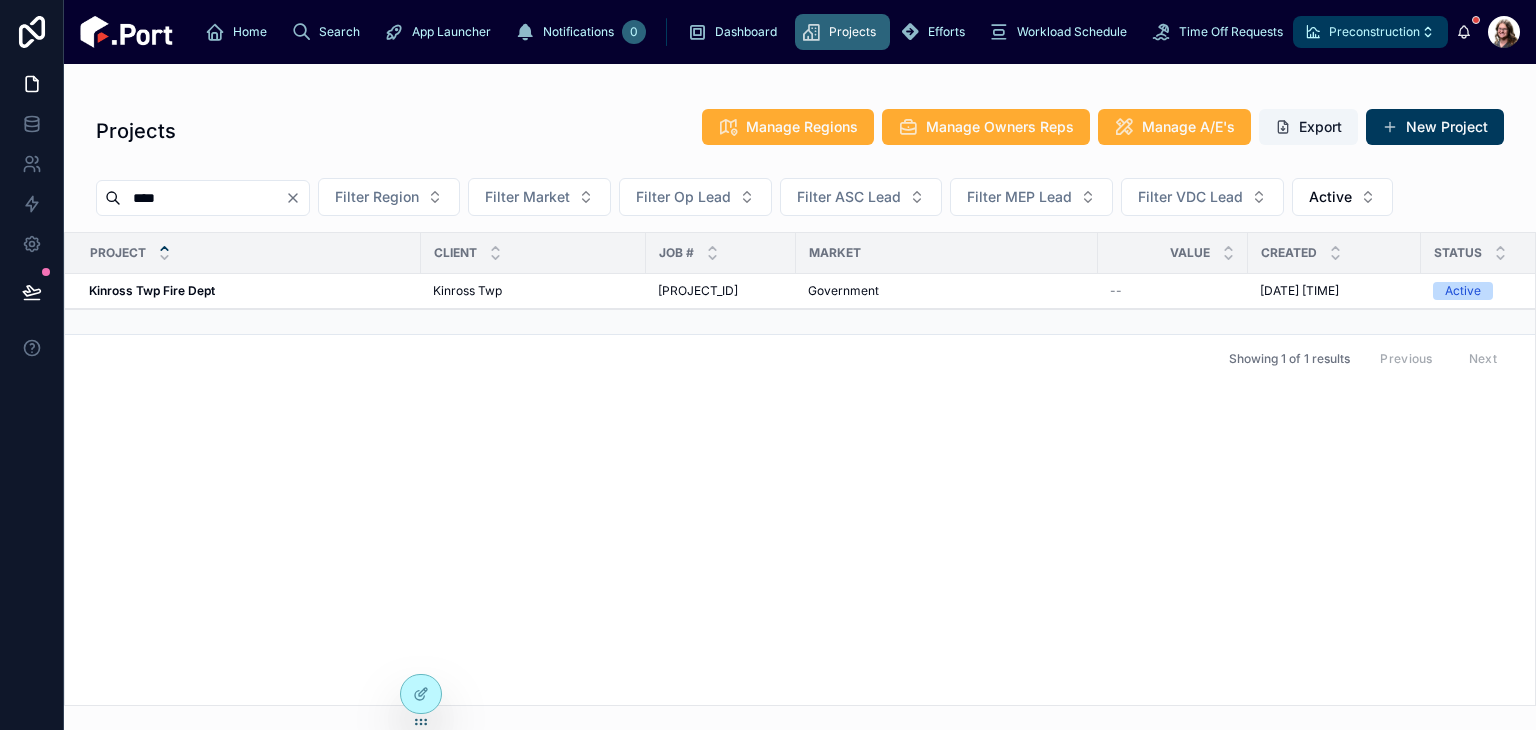 drag, startPoint x: 252, startPoint y: 473, endPoint x: 269, endPoint y: 459, distance: 22.022715 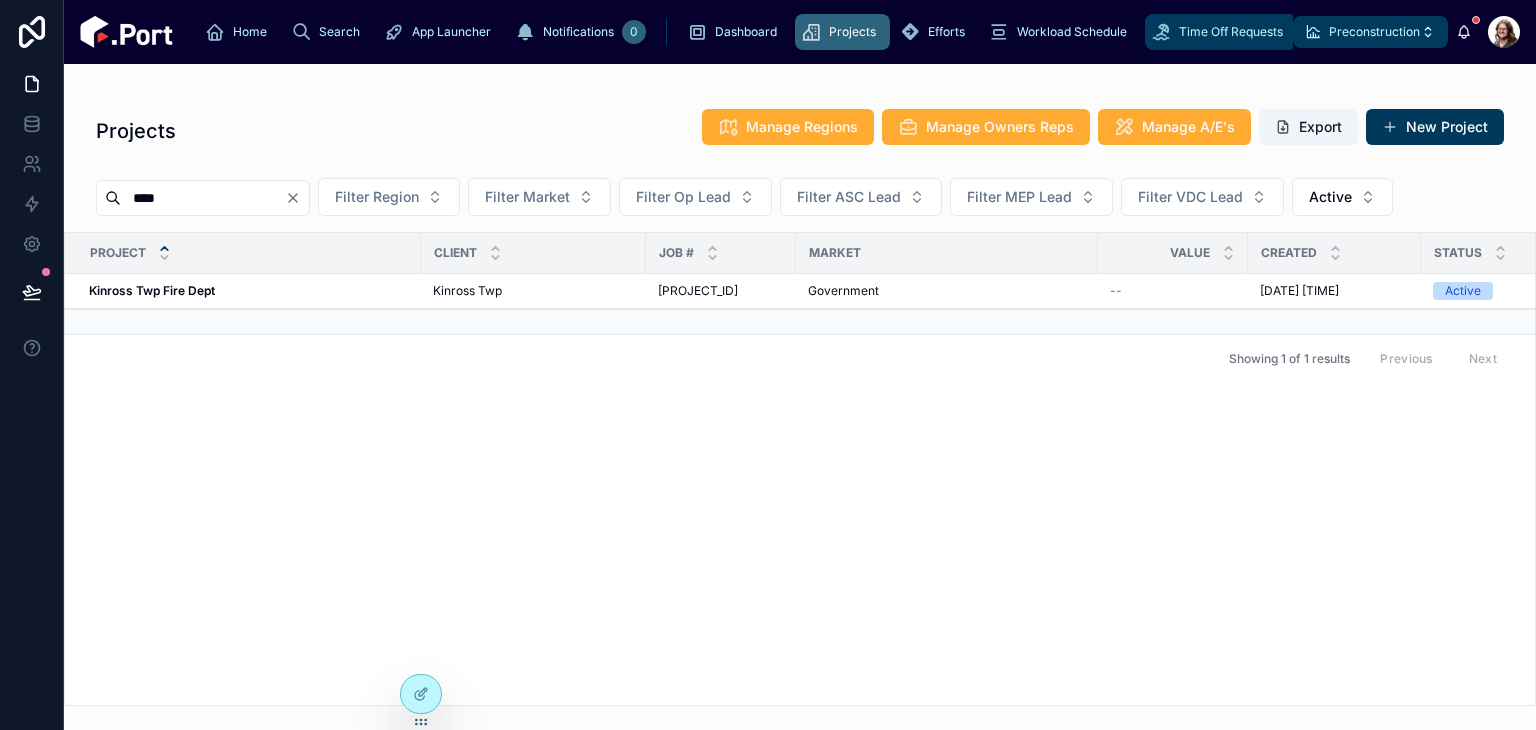click on "Time Off Requests" at bounding box center [1231, 32] 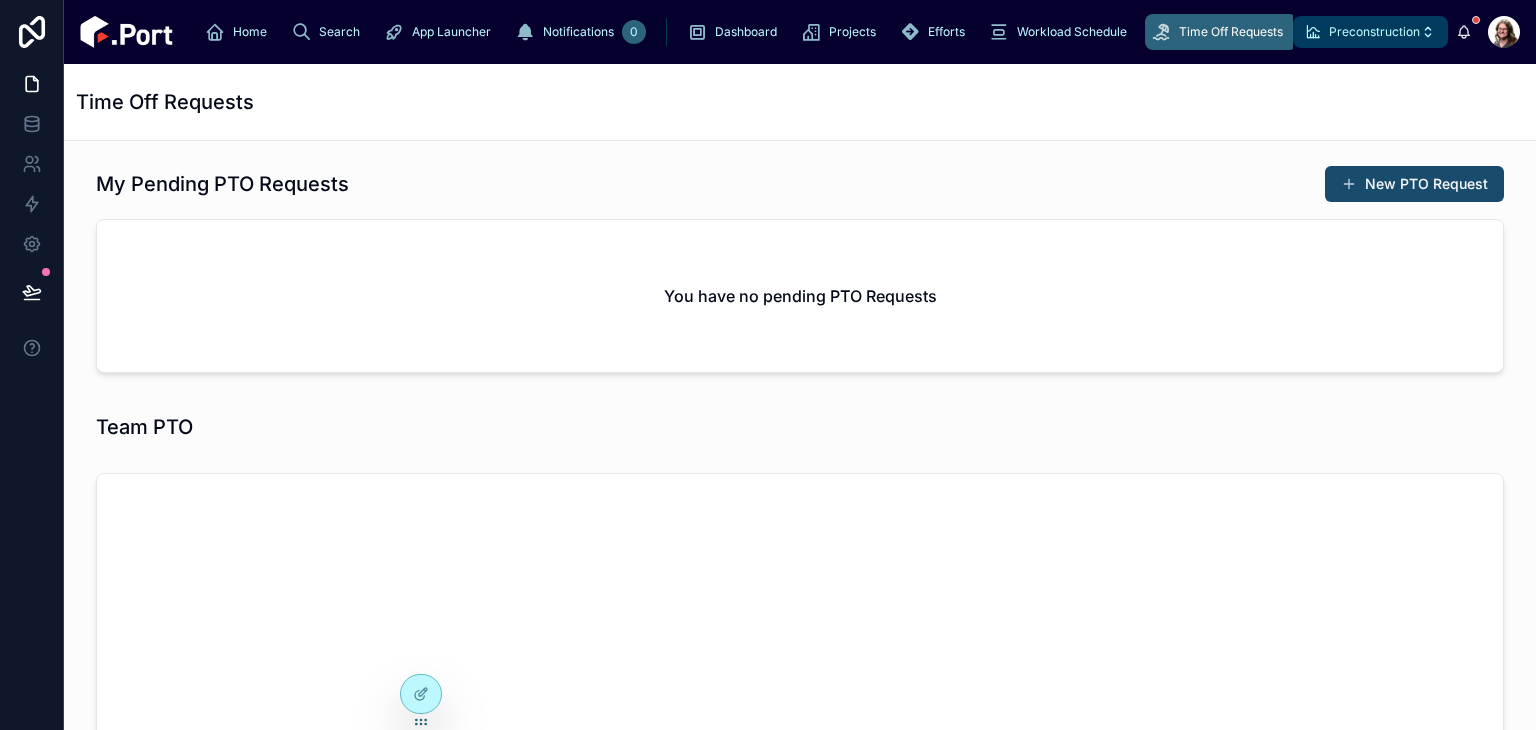 click on "New PTO Request" at bounding box center (1414, 184) 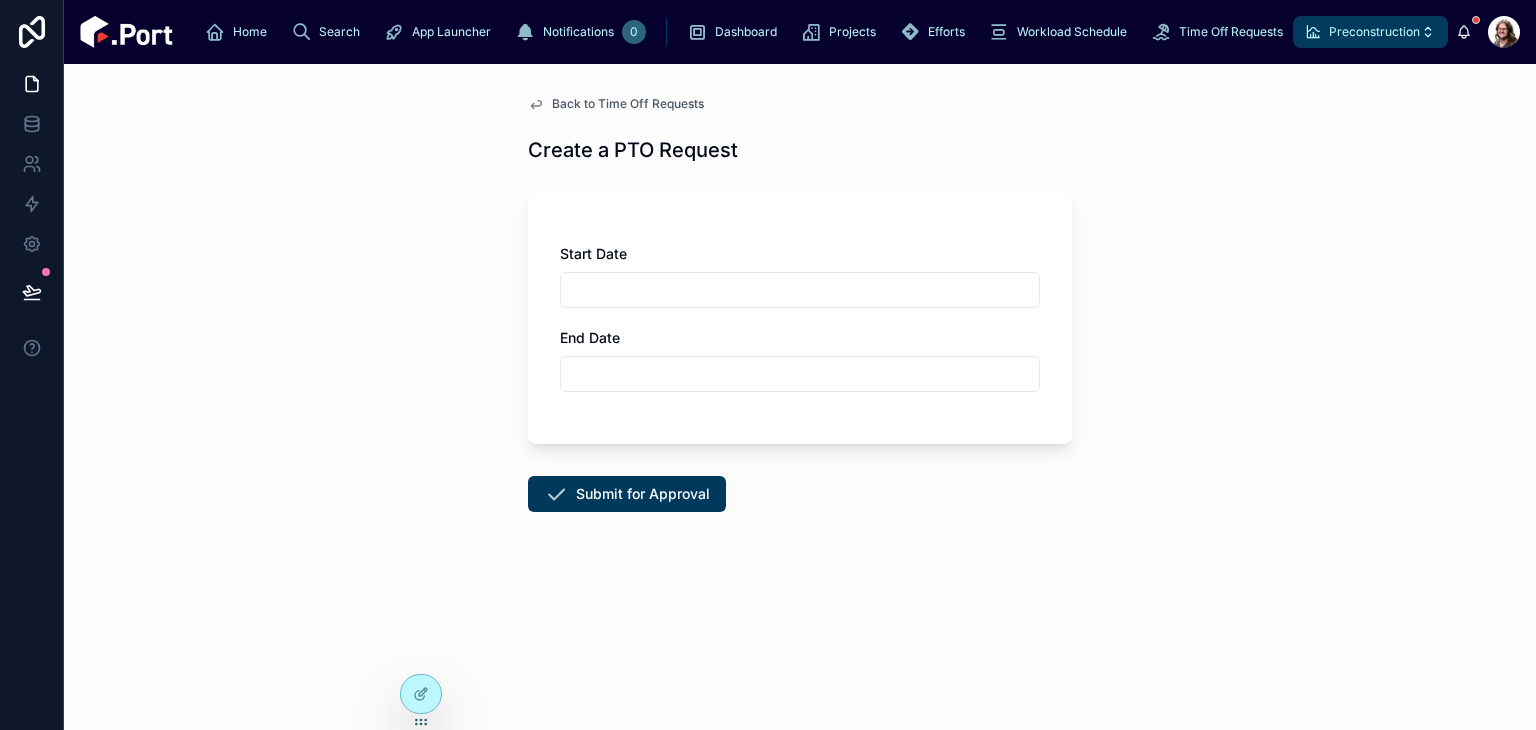 click on "Back to Time Off Requests" at bounding box center (628, 104) 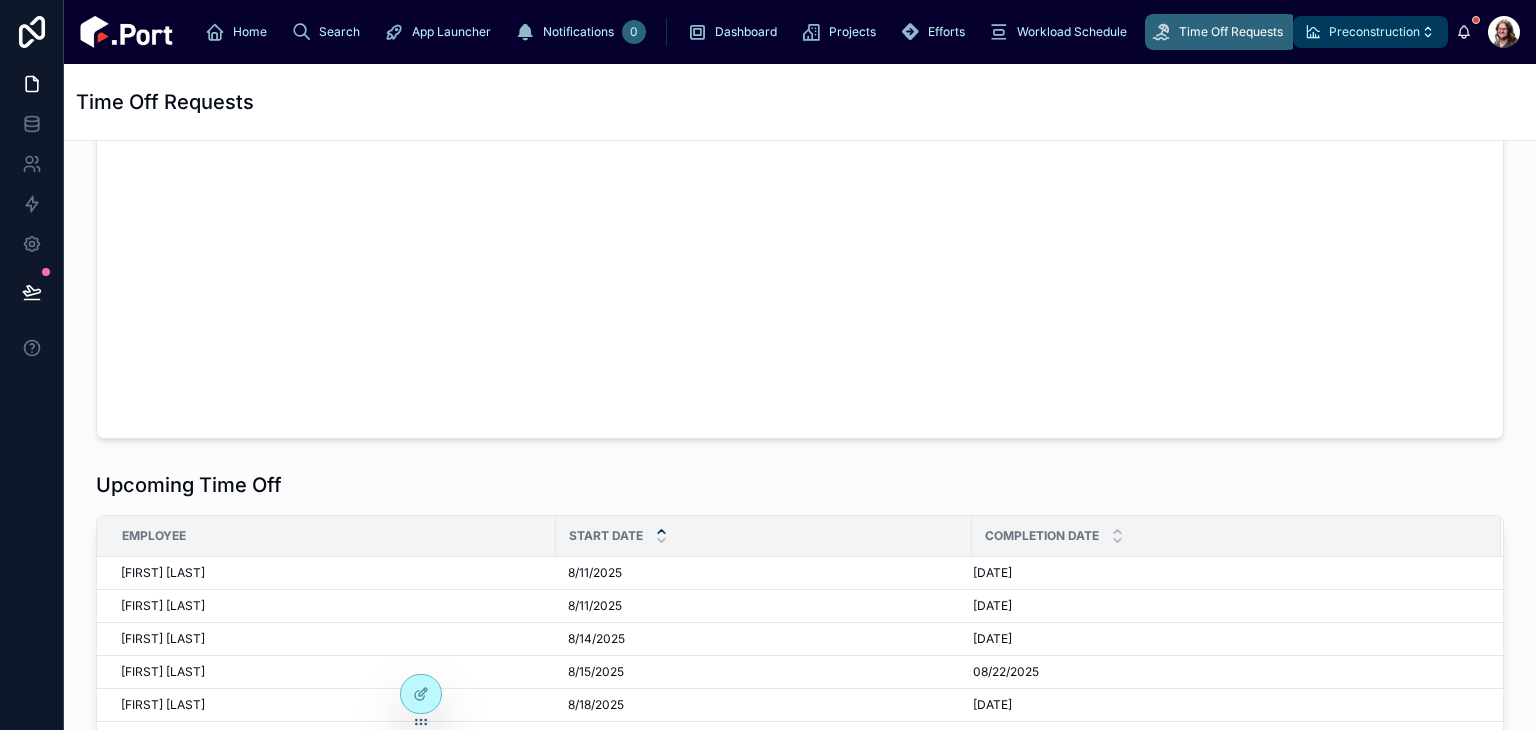 scroll, scrollTop: 200, scrollLeft: 0, axis: vertical 